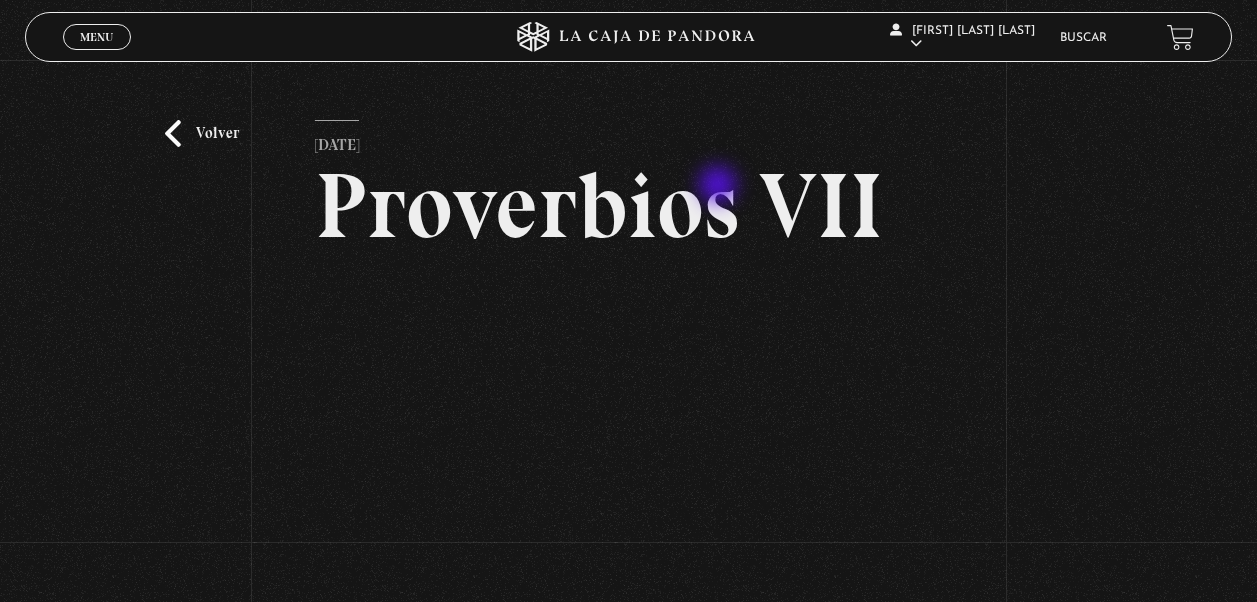 scroll, scrollTop: 100, scrollLeft: 0, axis: vertical 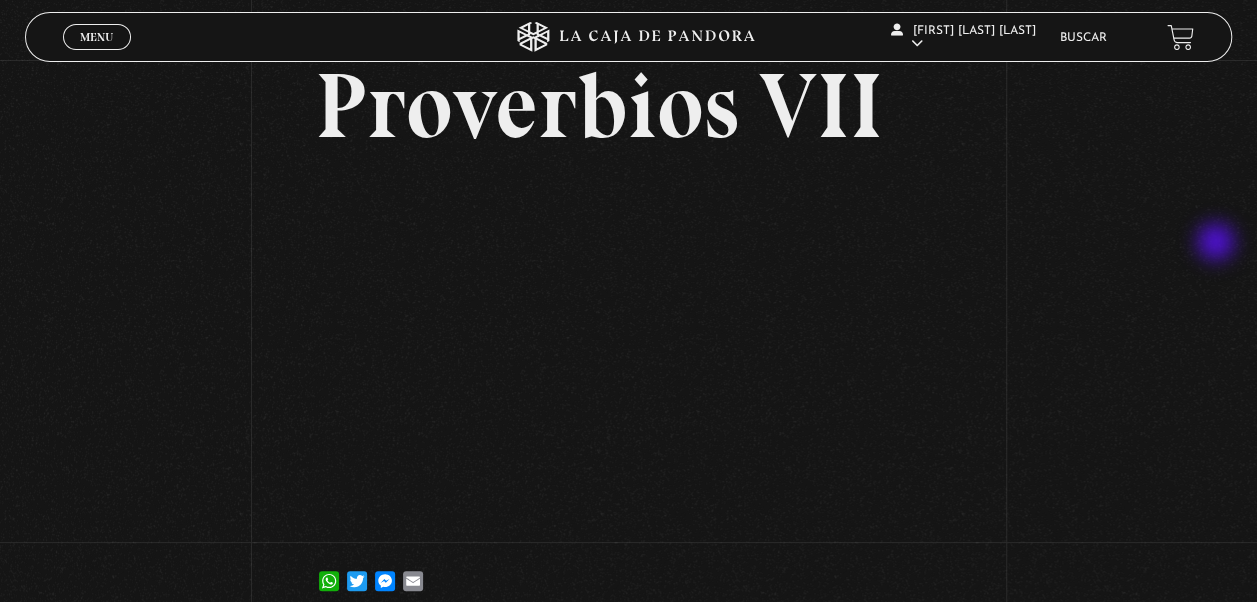 click on "Volver
7 mayo, 2024
Proverbios VII
WhatsApp Twitter Messenger Email" at bounding box center [628, 293] 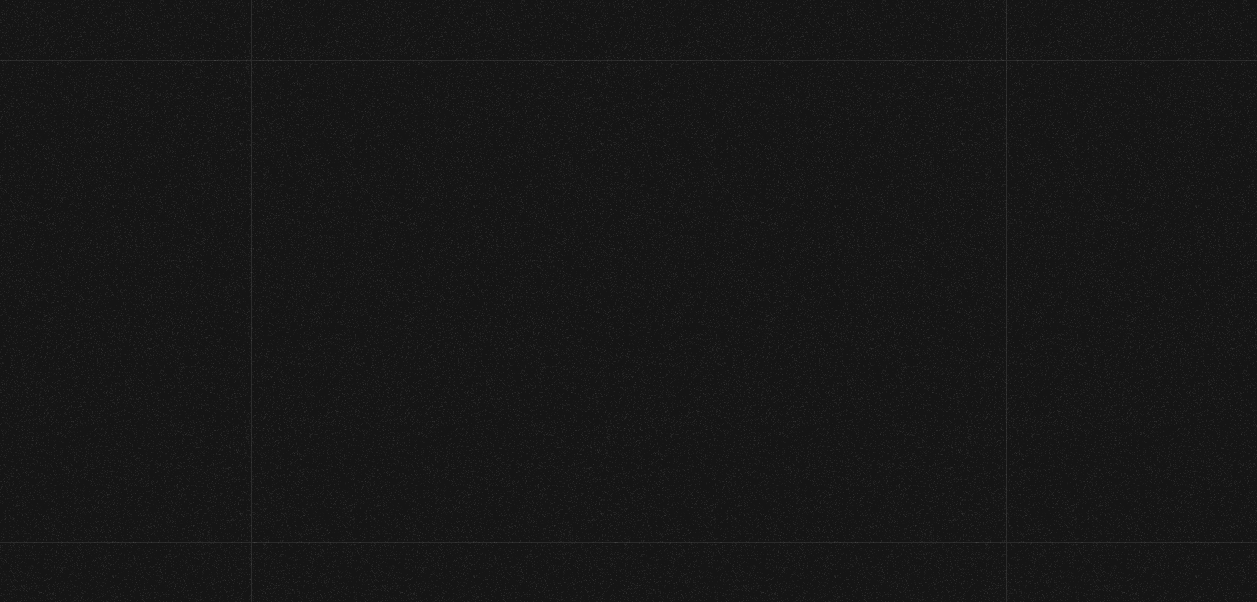 scroll, scrollTop: 0, scrollLeft: 0, axis: both 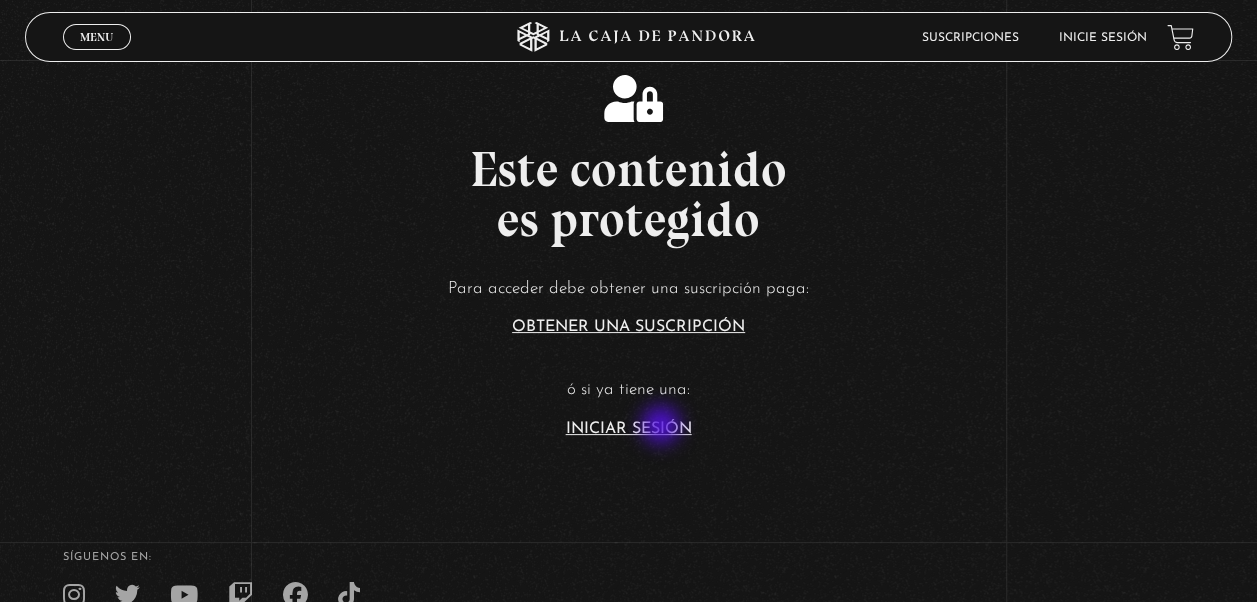 click on "Iniciar Sesión" at bounding box center (629, 429) 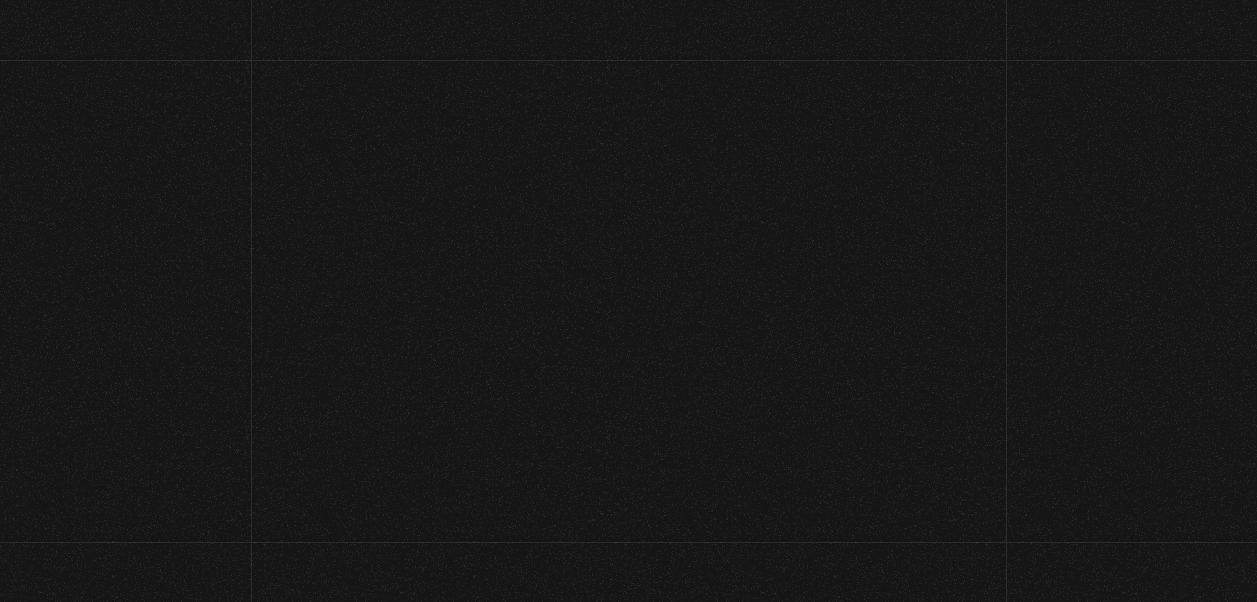 scroll, scrollTop: 0, scrollLeft: 0, axis: both 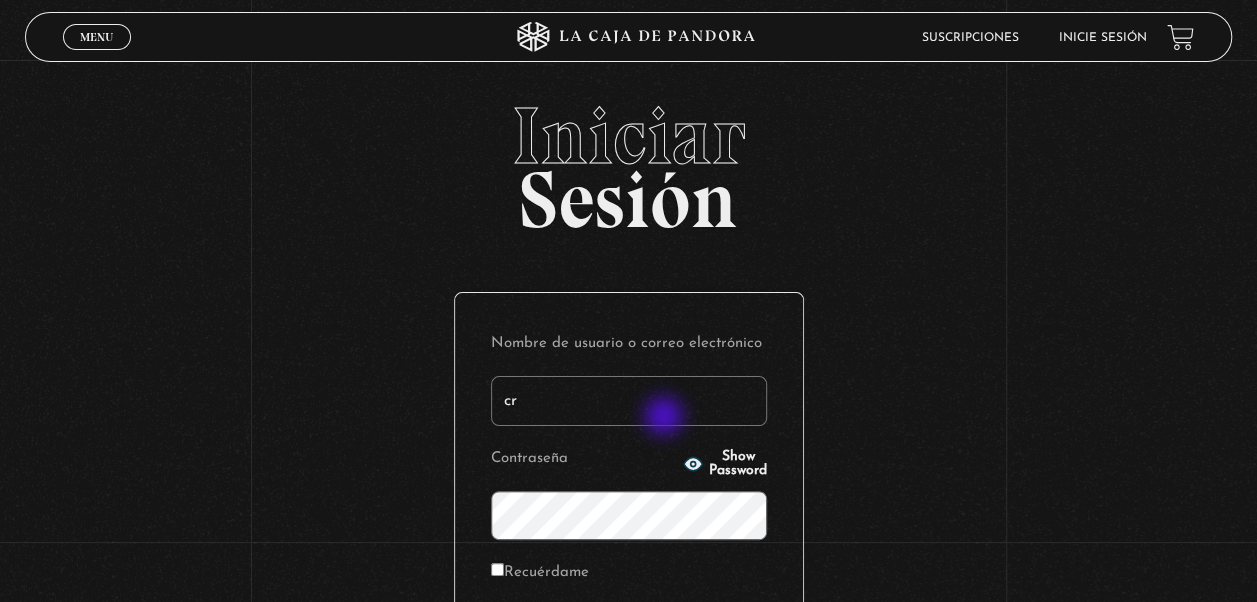 type on "crisgmaf@[EMAIL]" 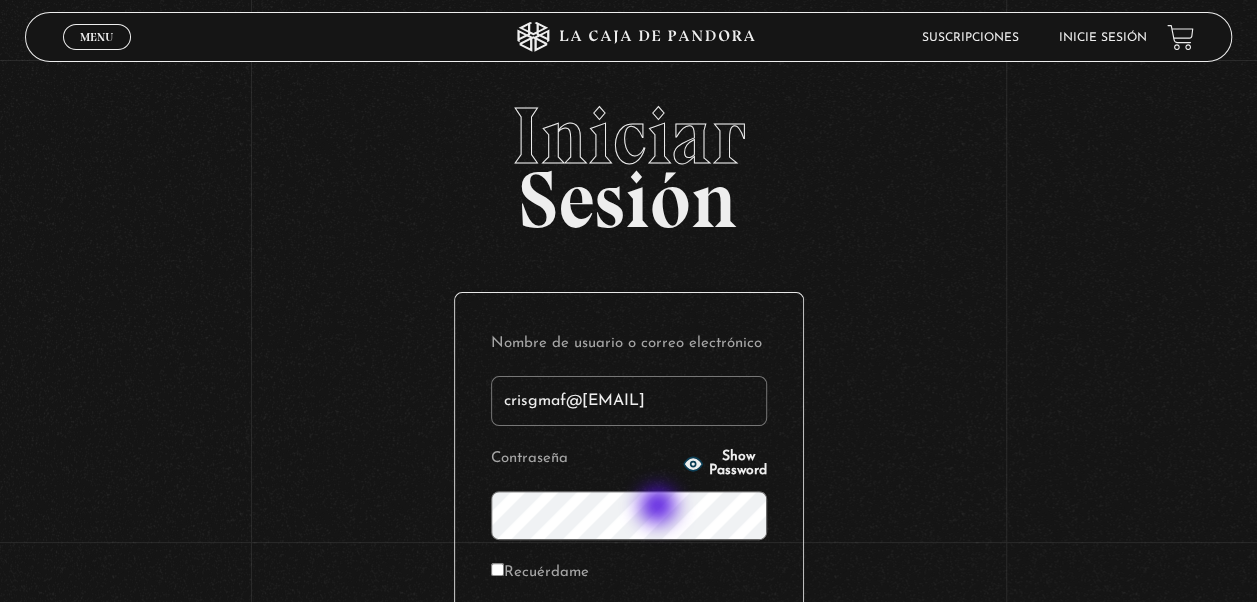 click on "Acceder" at bounding box center (629, 641) 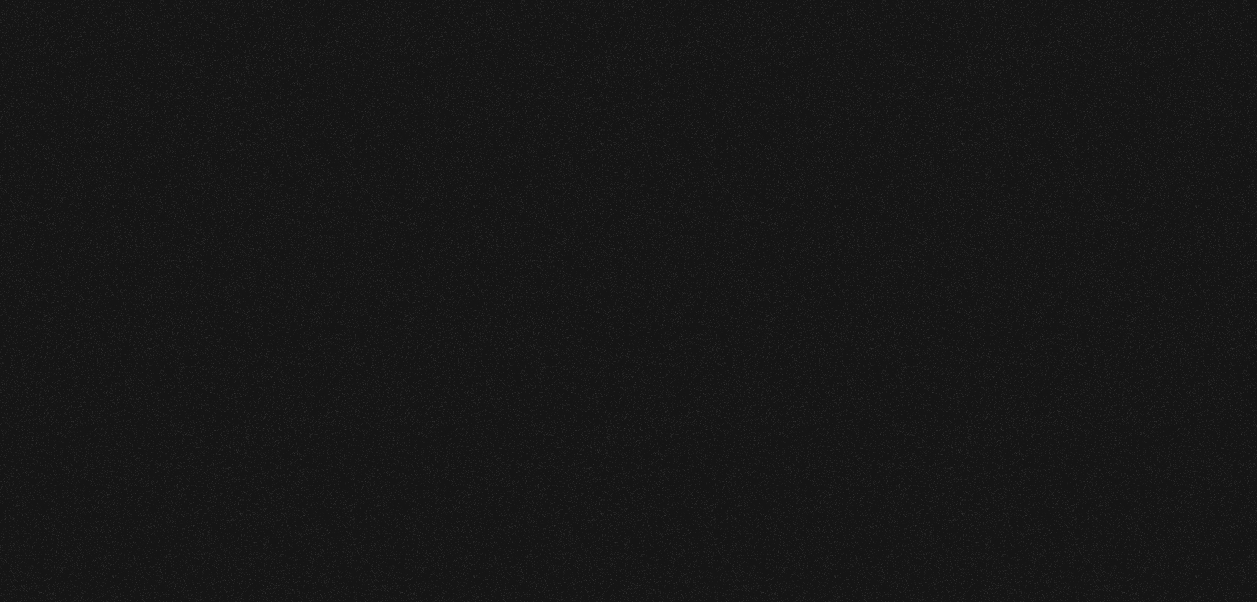 scroll, scrollTop: 0, scrollLeft: 0, axis: both 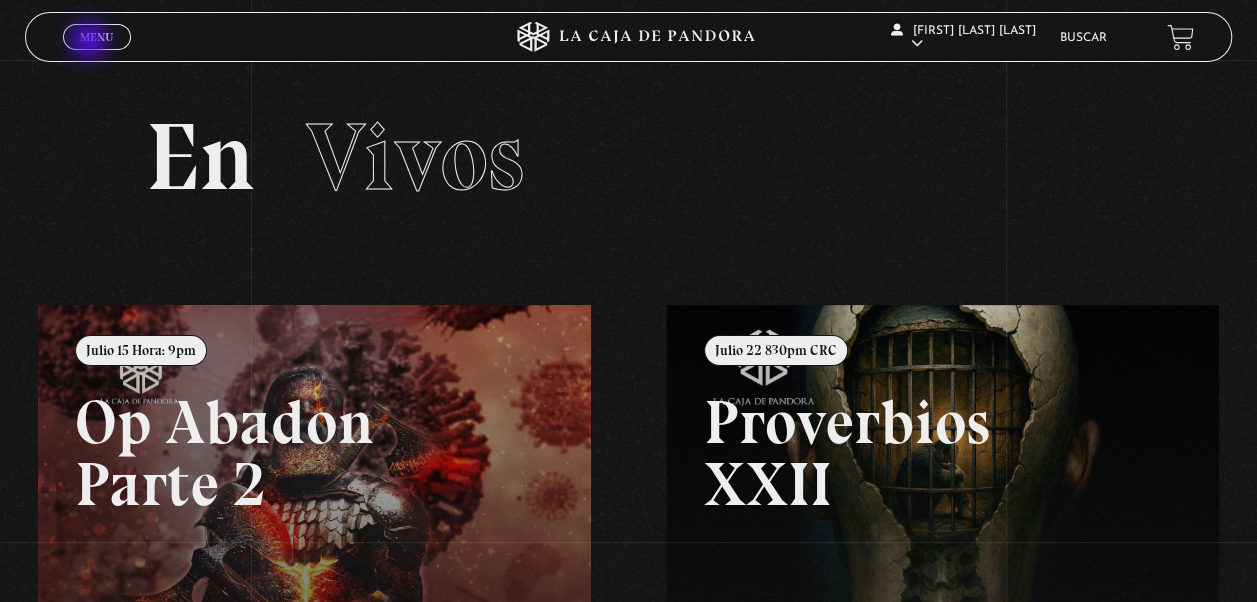 click on "Menu Cerrar" at bounding box center (97, 37) 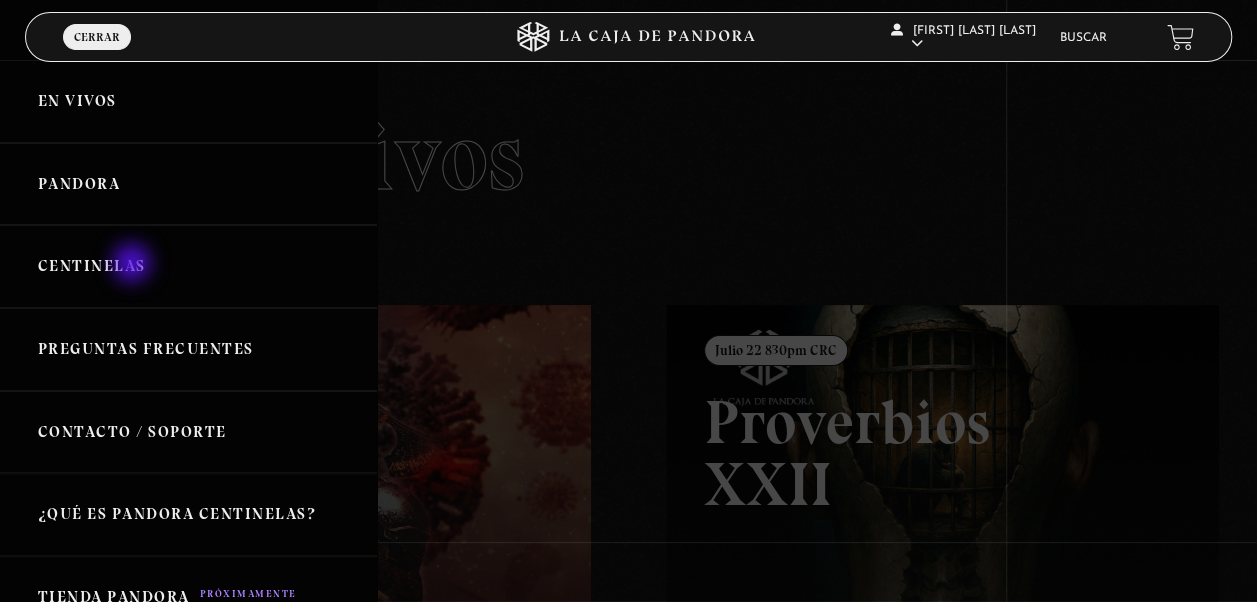 click on "Centinelas" at bounding box center (188, 266) 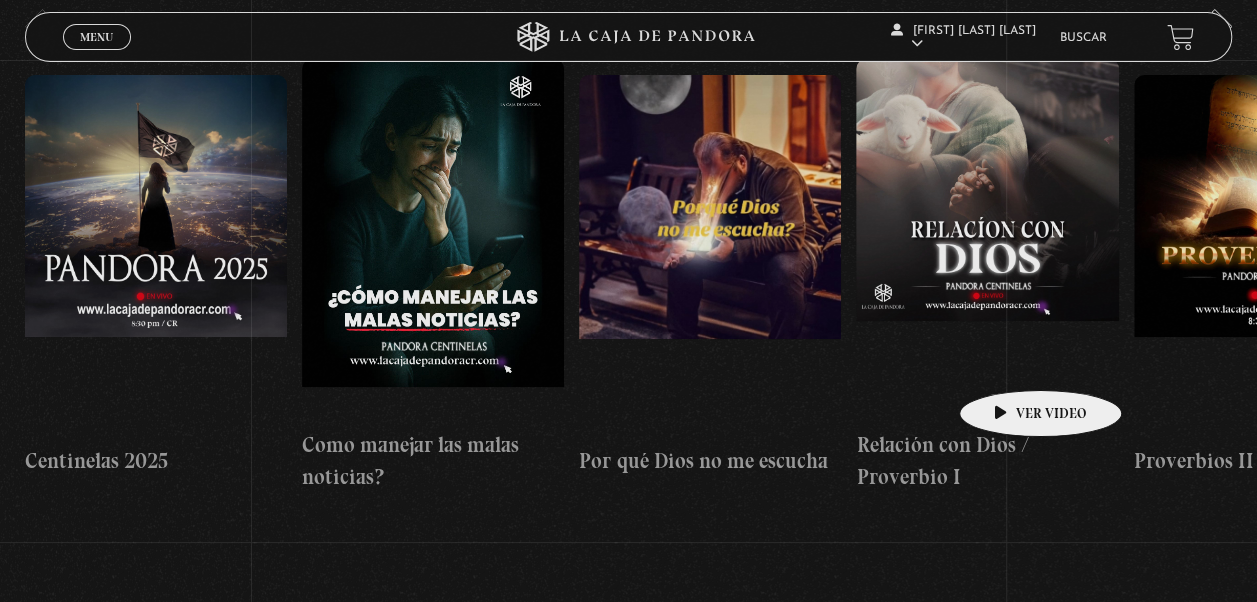 scroll, scrollTop: 100, scrollLeft: 0, axis: vertical 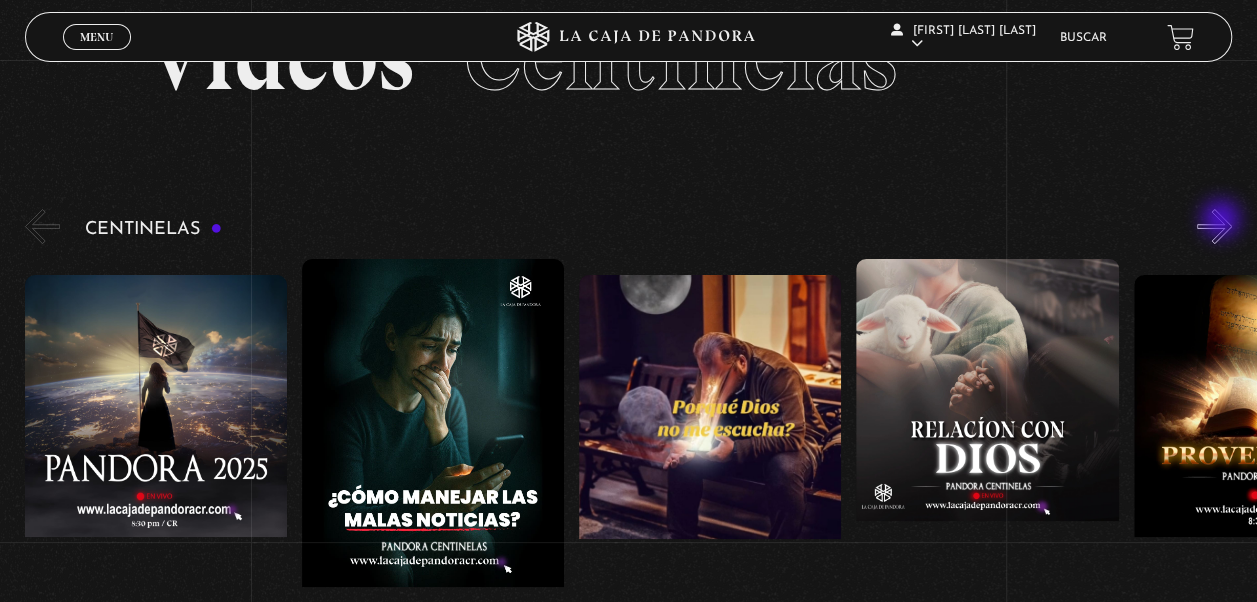 click on "»" at bounding box center [1214, 226] 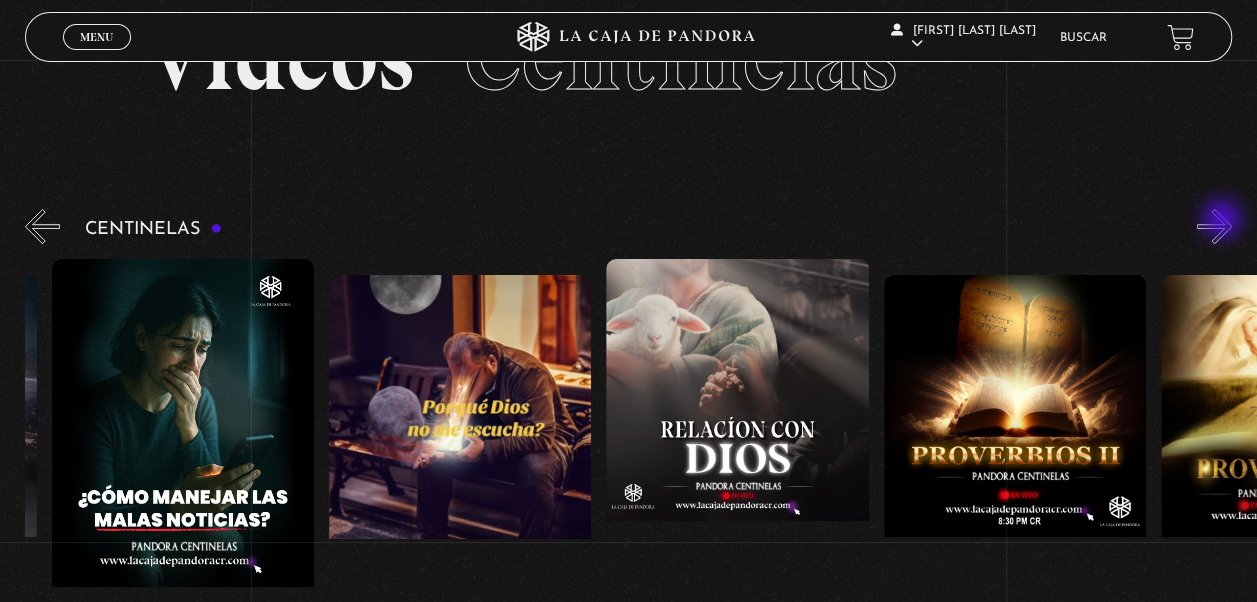 click on "»" at bounding box center (1214, 226) 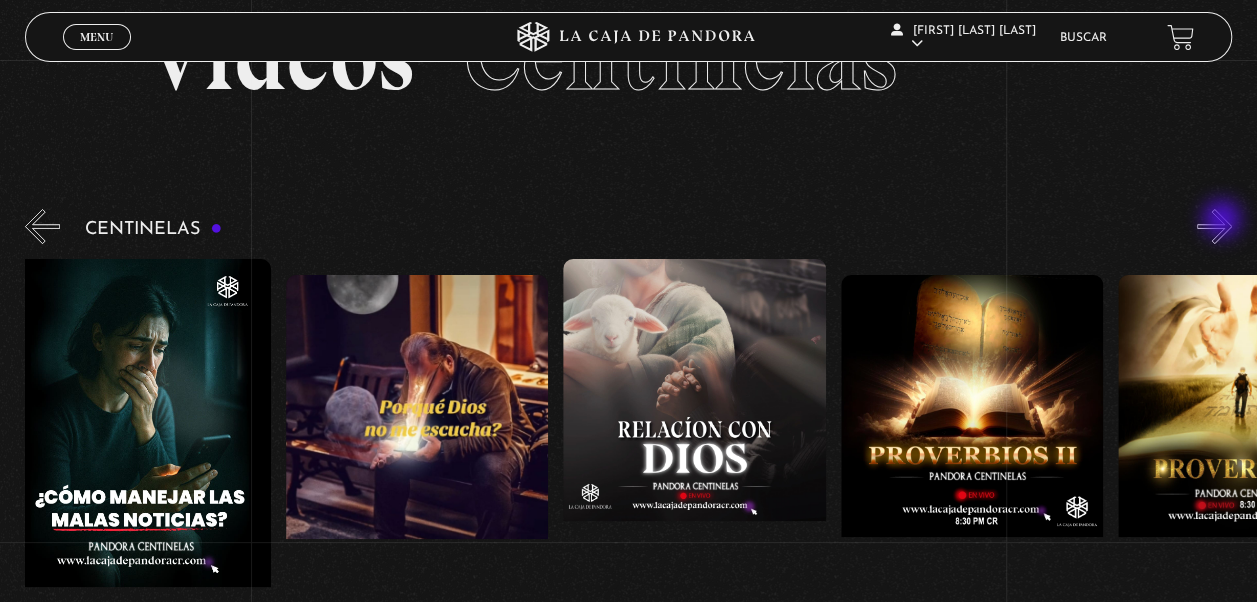 click on "»" at bounding box center [1214, 226] 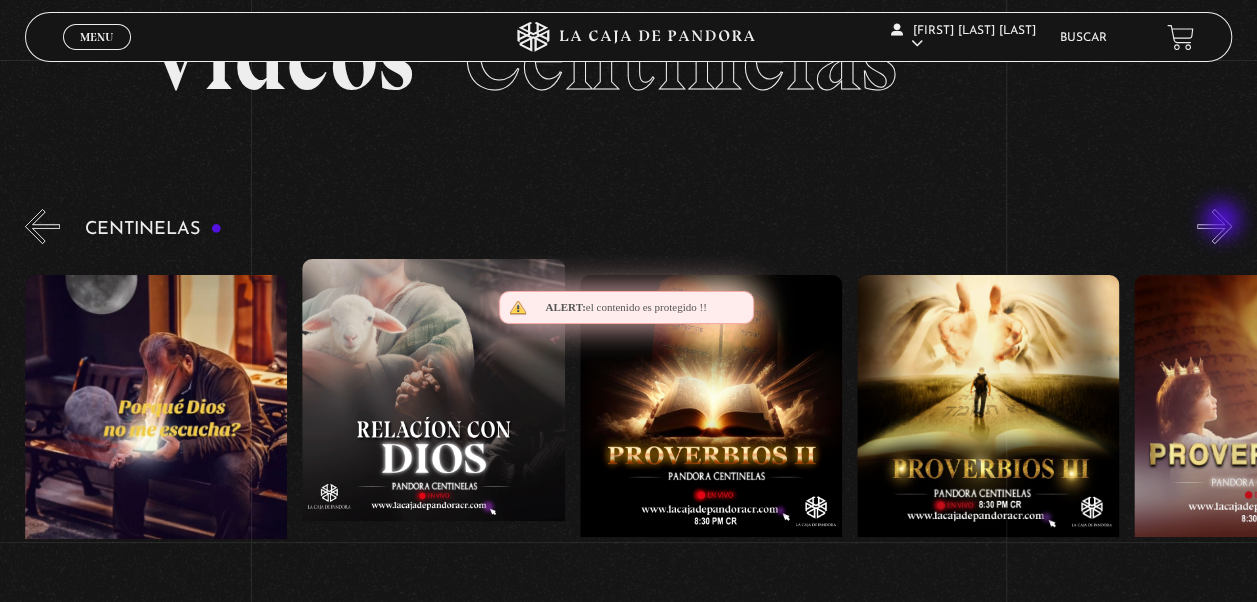 click on "»" at bounding box center (1214, 226) 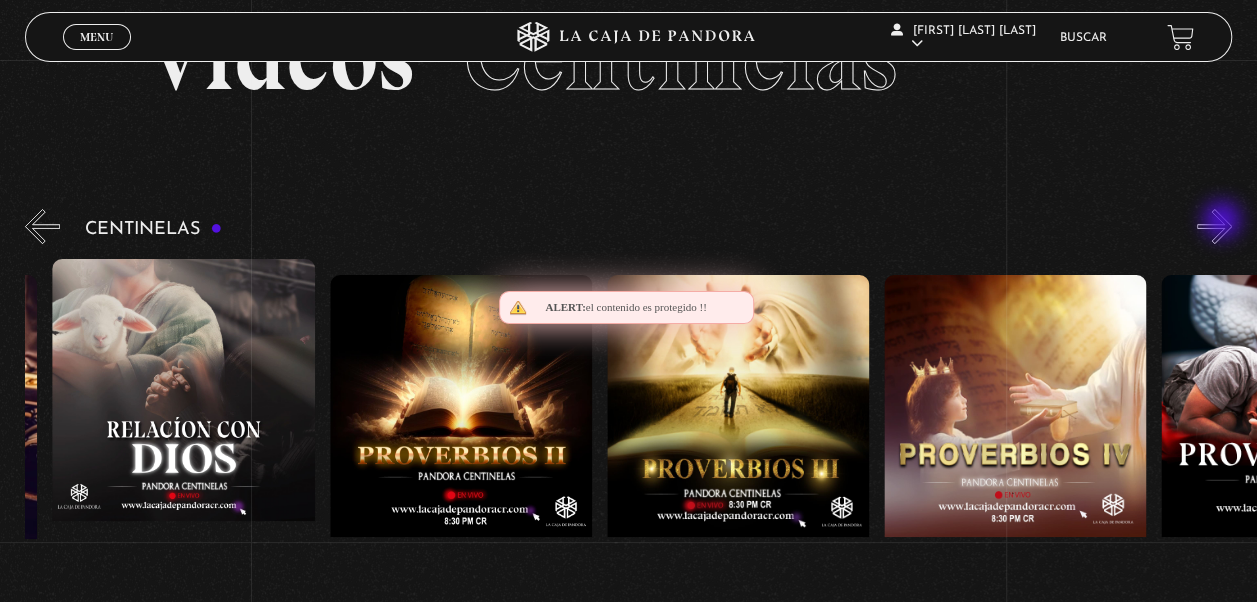 click on "»" at bounding box center [1214, 226] 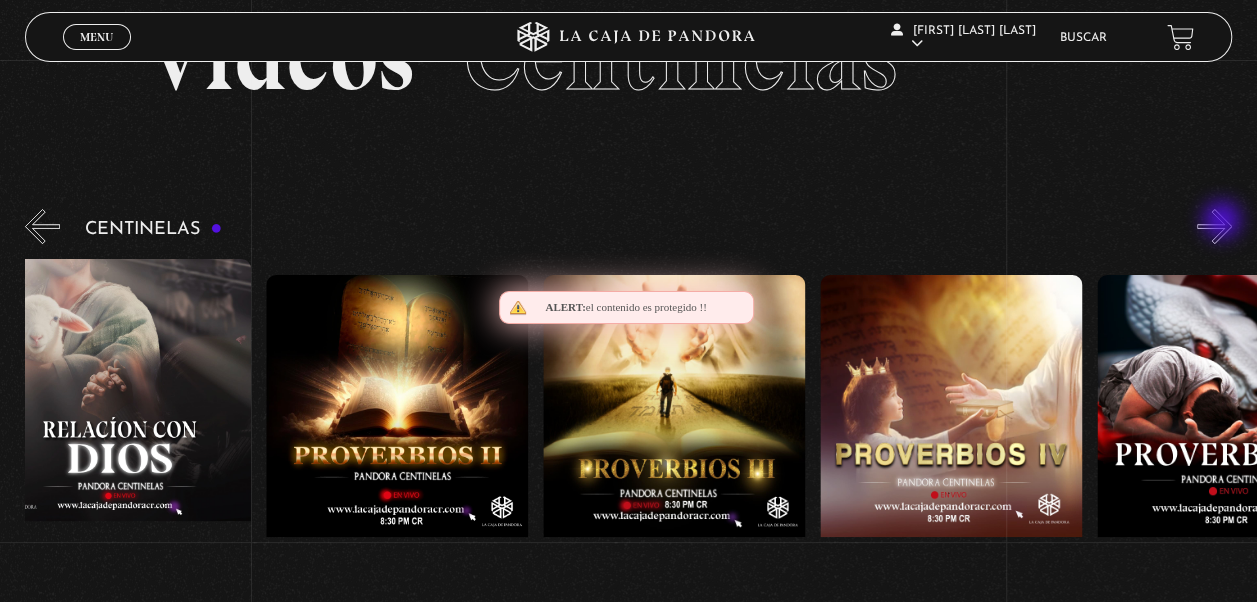 click on "»" at bounding box center (1214, 226) 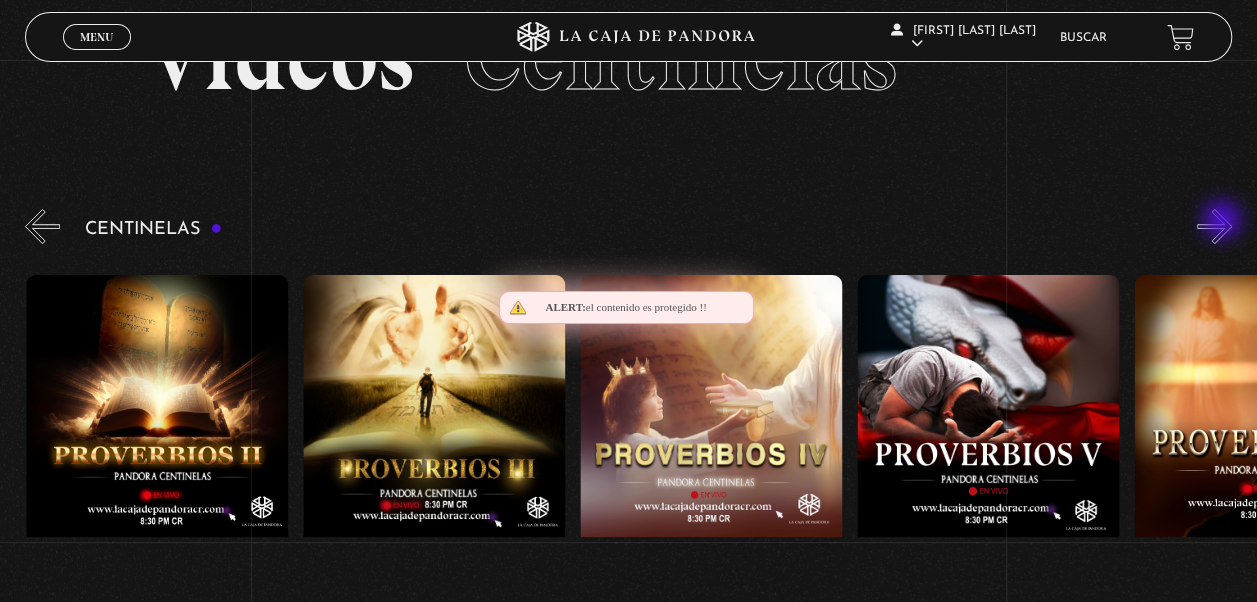 click on "»" at bounding box center (1214, 226) 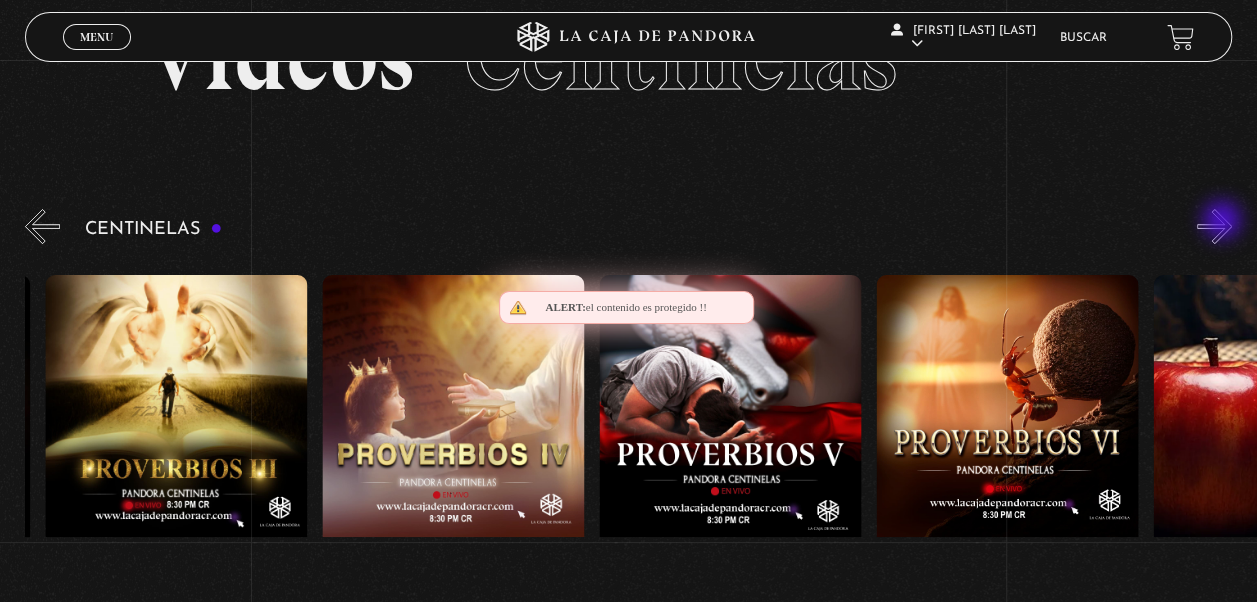 click on "»" at bounding box center [1214, 226] 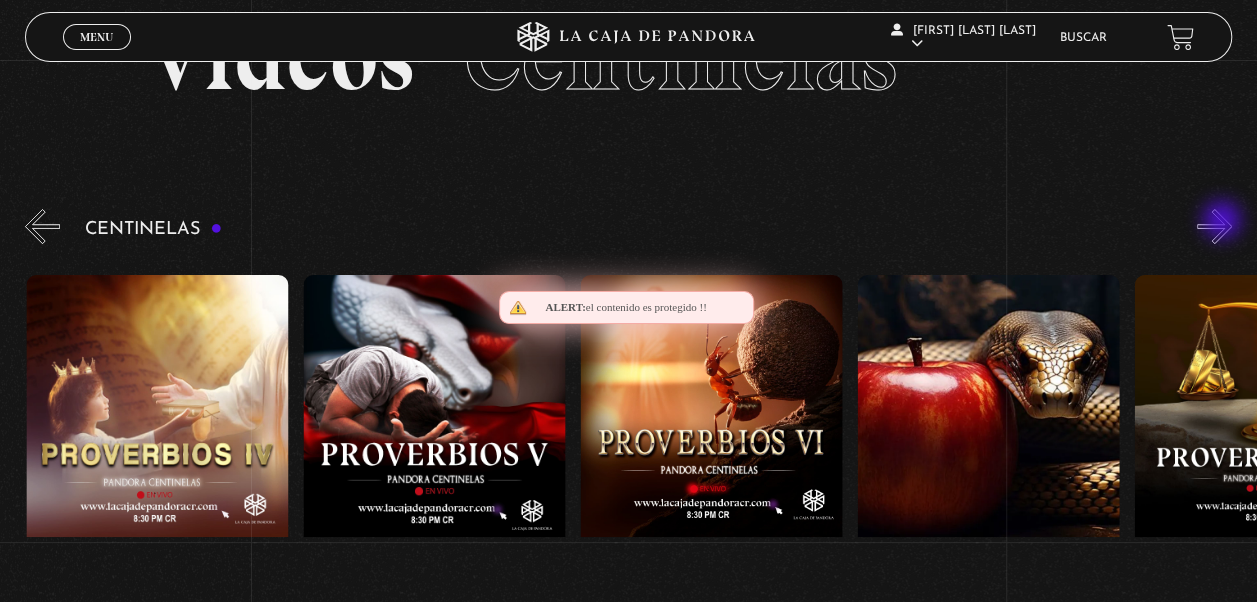 click on "»" at bounding box center [1214, 226] 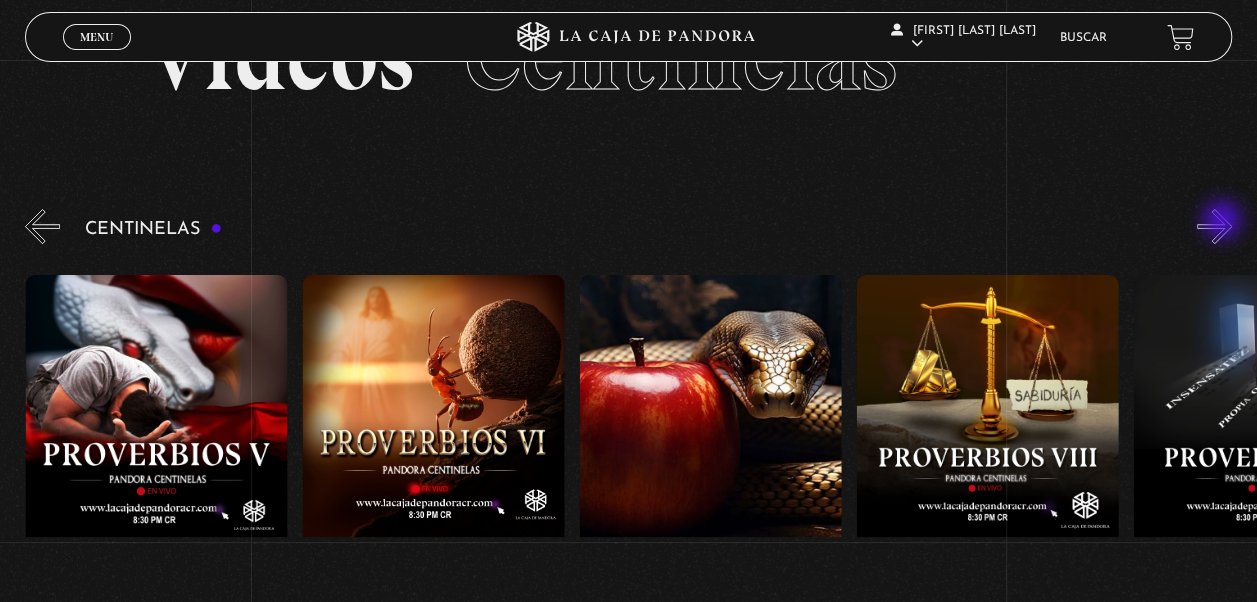 scroll, scrollTop: 0, scrollLeft: 1940, axis: horizontal 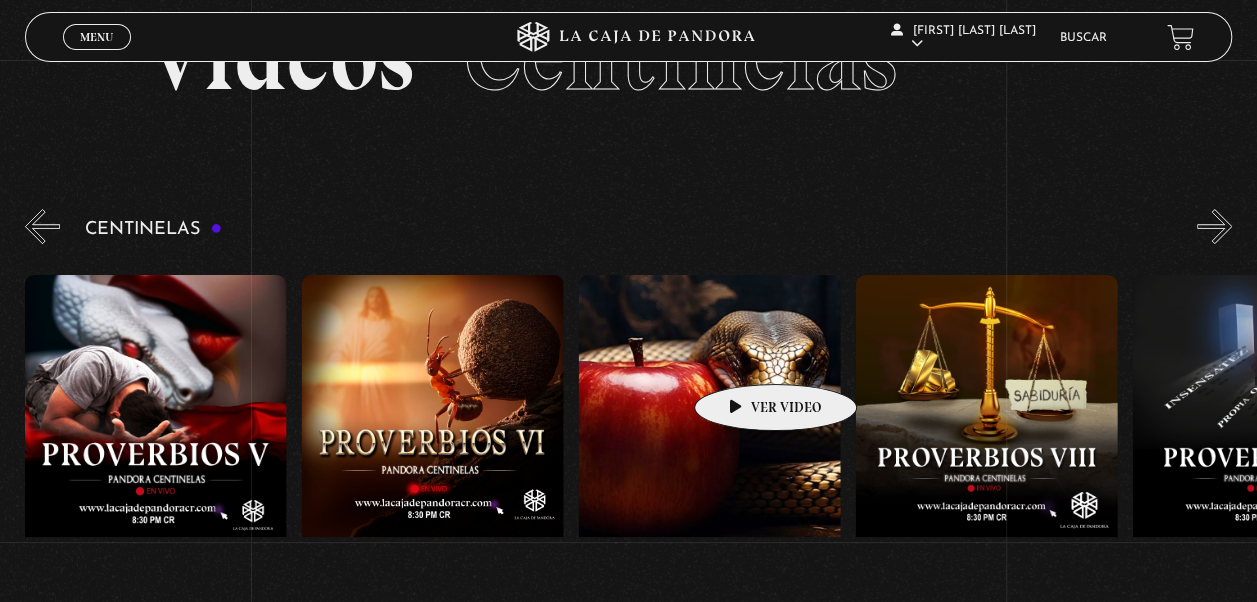 click at bounding box center [710, 455] 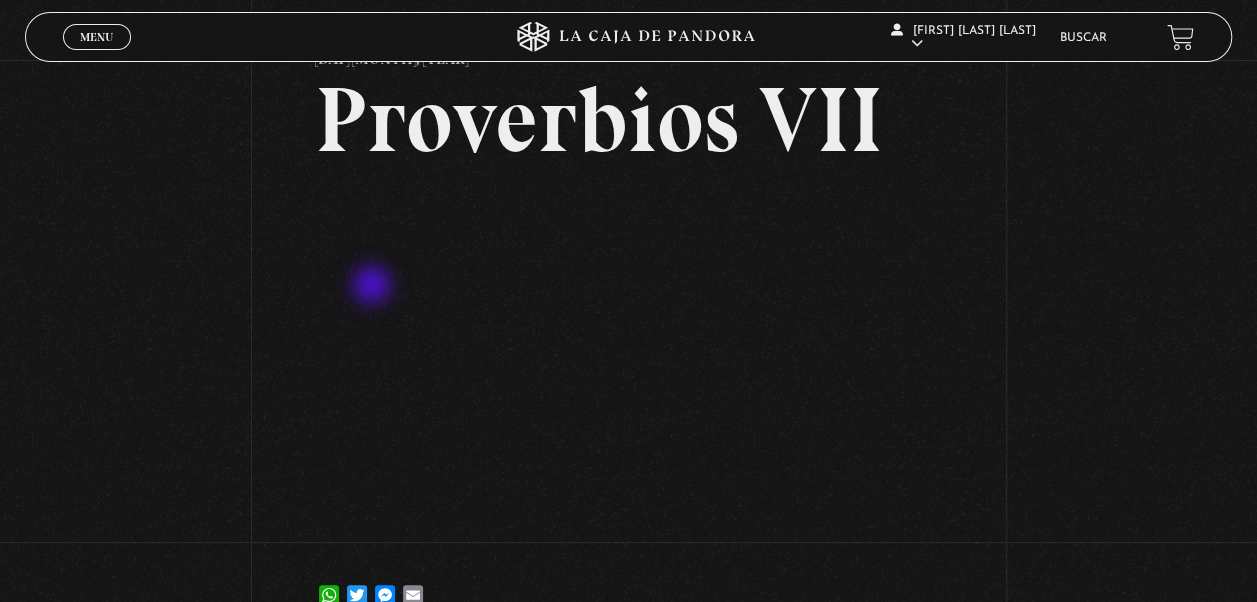 scroll, scrollTop: 100, scrollLeft: 0, axis: vertical 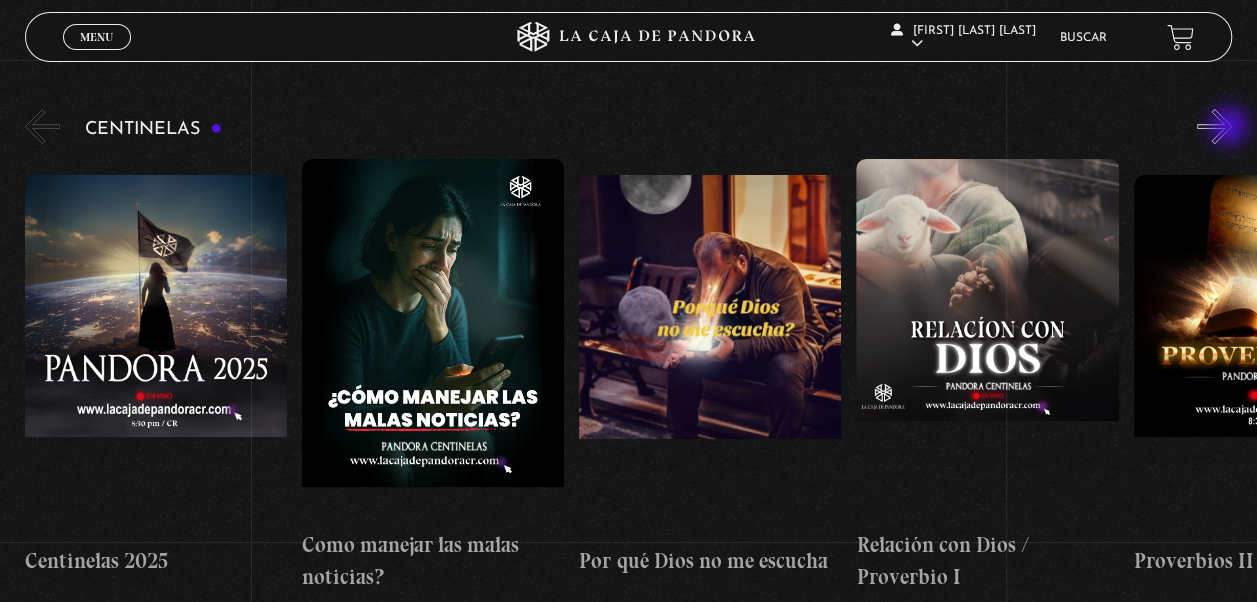 click on "»" at bounding box center (1214, 126) 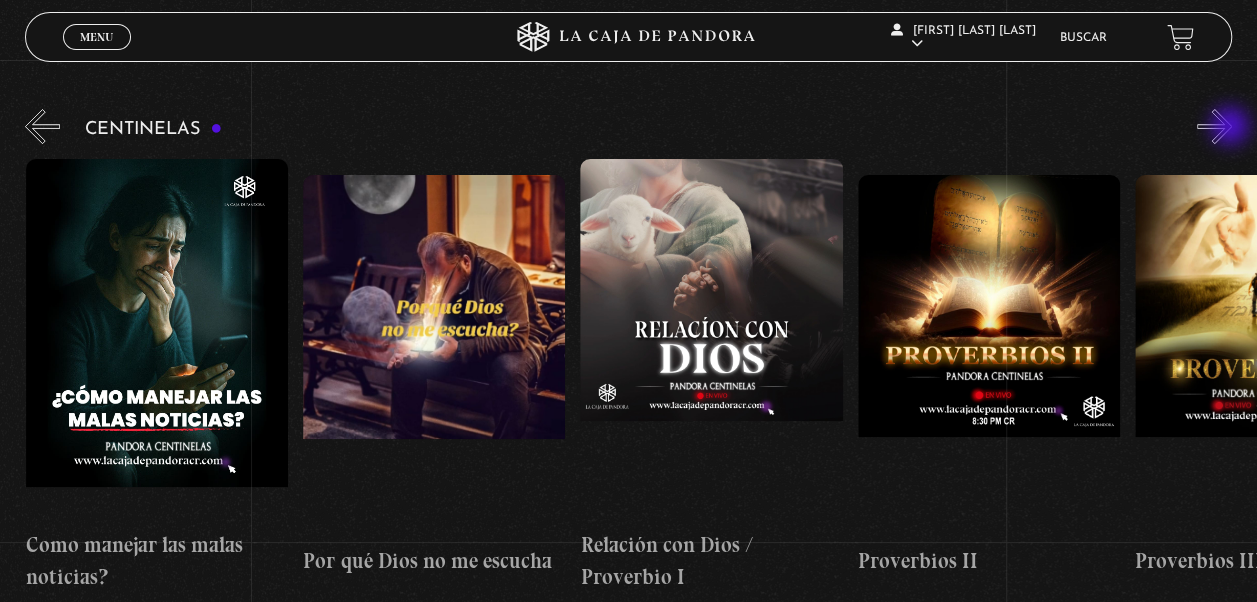 click on "»" at bounding box center (1214, 126) 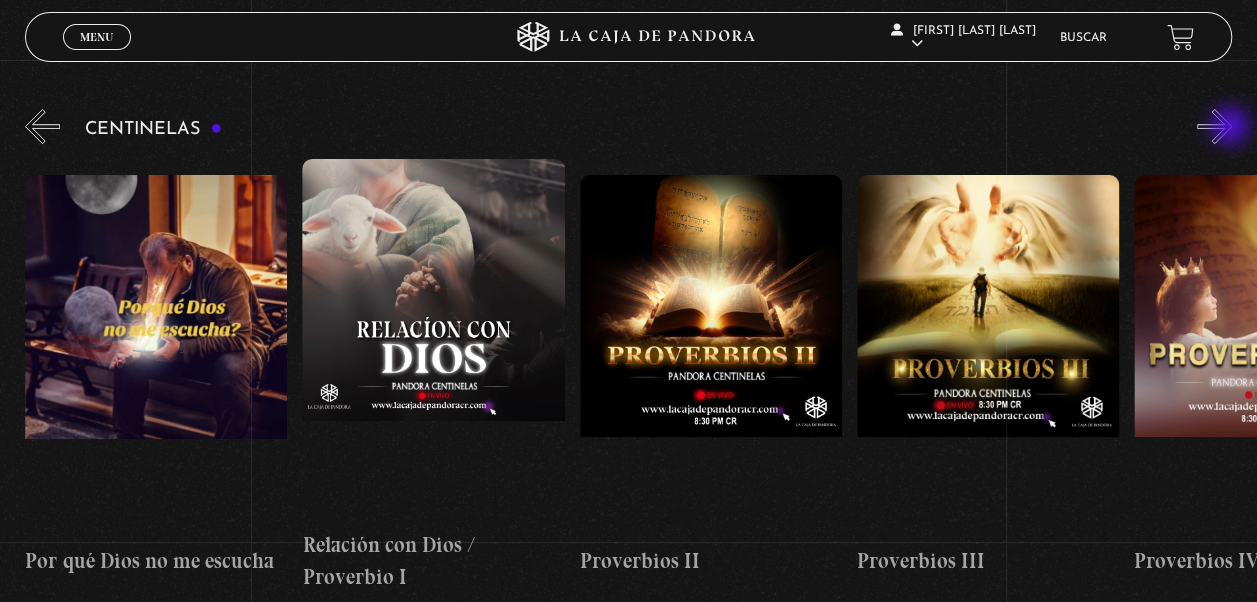 click on "»" at bounding box center (1214, 126) 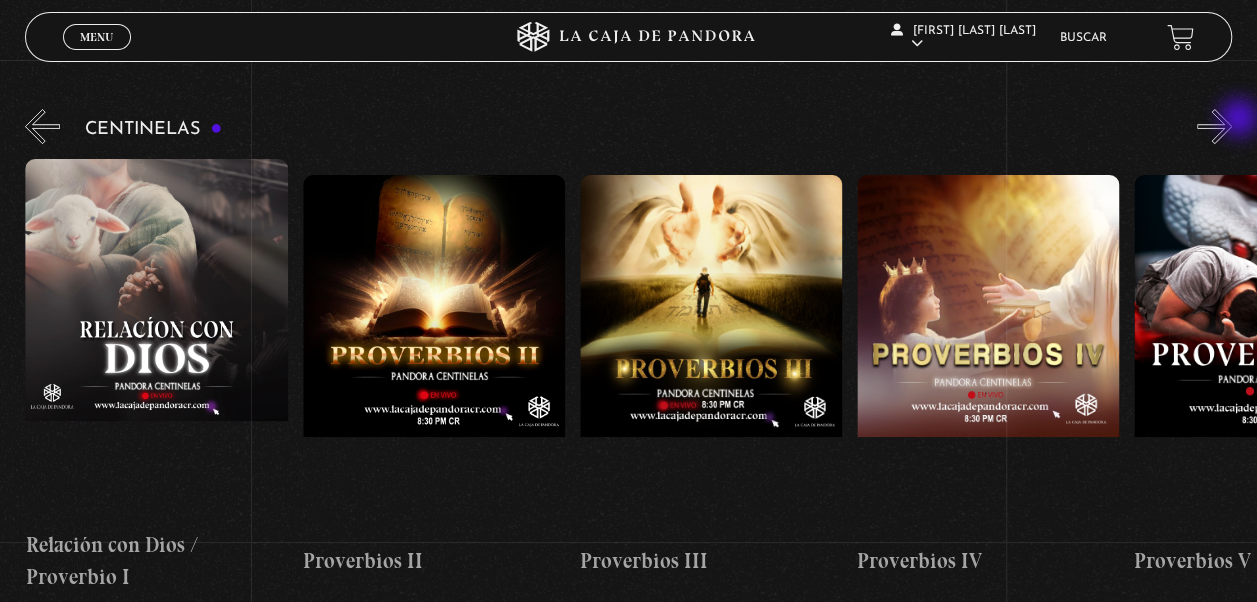 click on "»" at bounding box center [1214, 126] 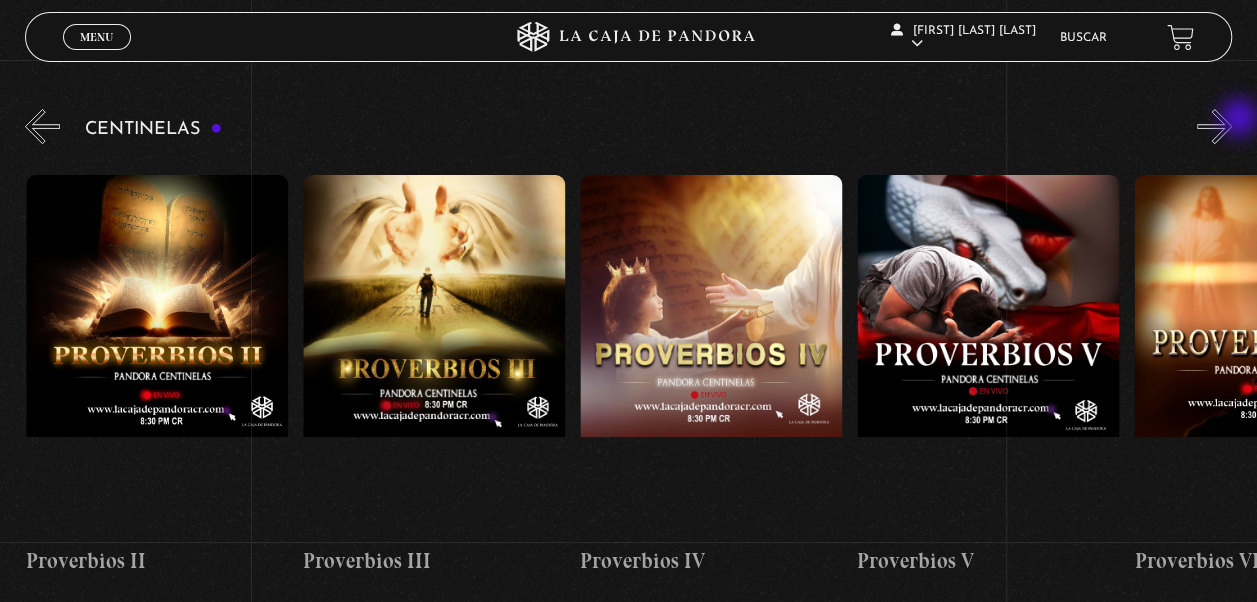 click on "»" at bounding box center (1214, 126) 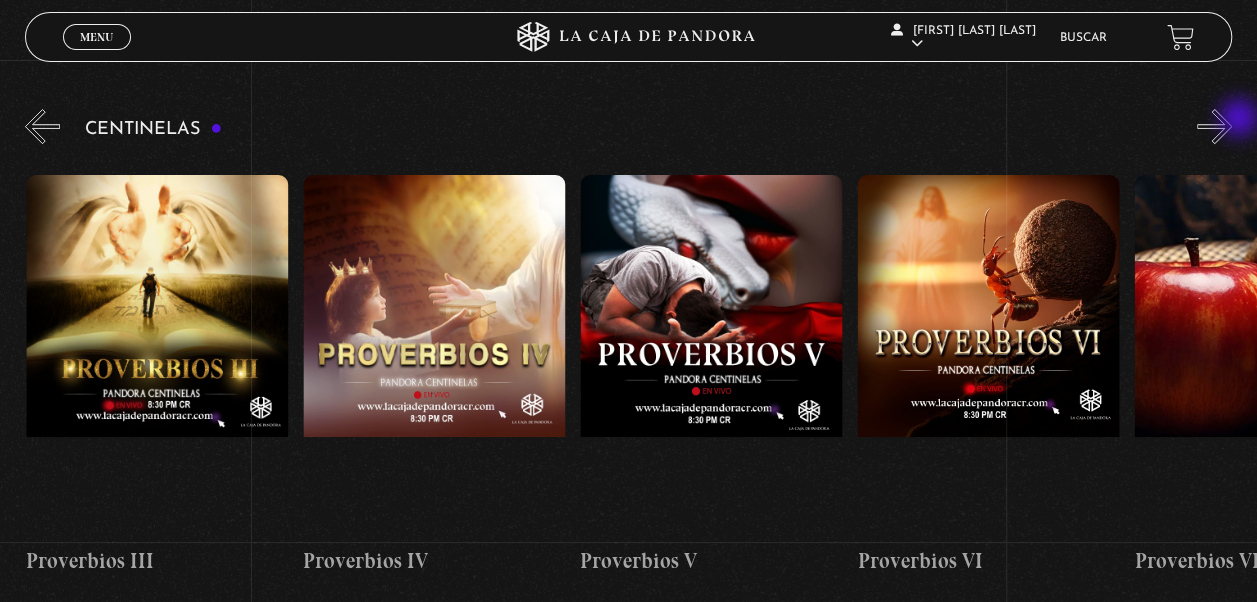 click on "»" at bounding box center [1214, 126] 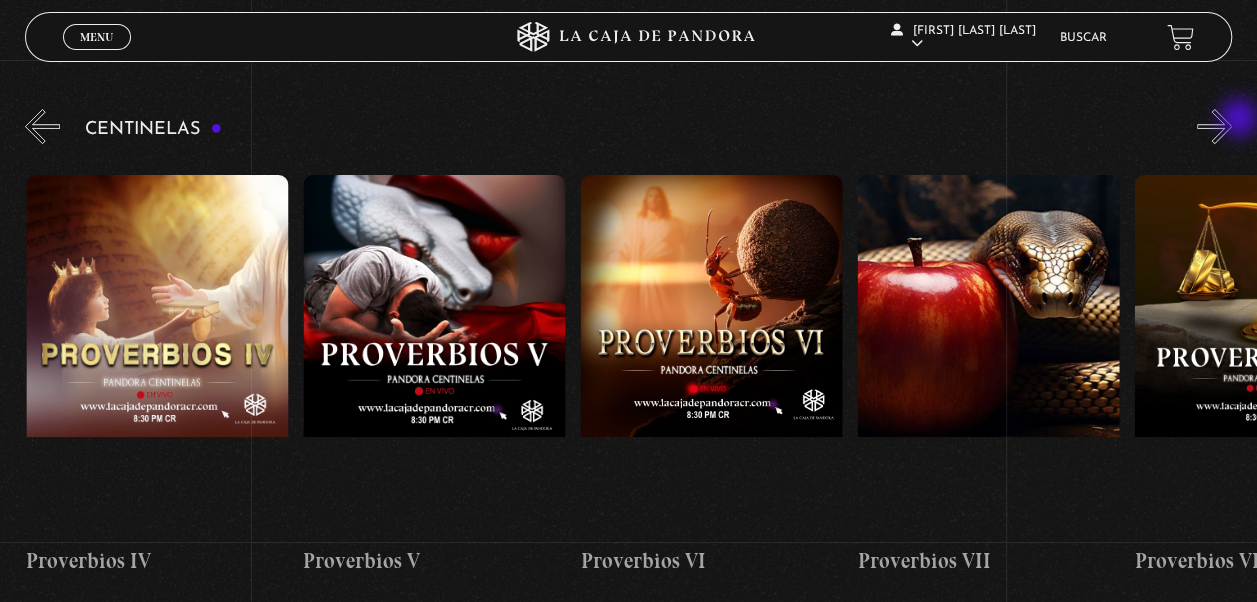 scroll, scrollTop: 0, scrollLeft: 1662, axis: horizontal 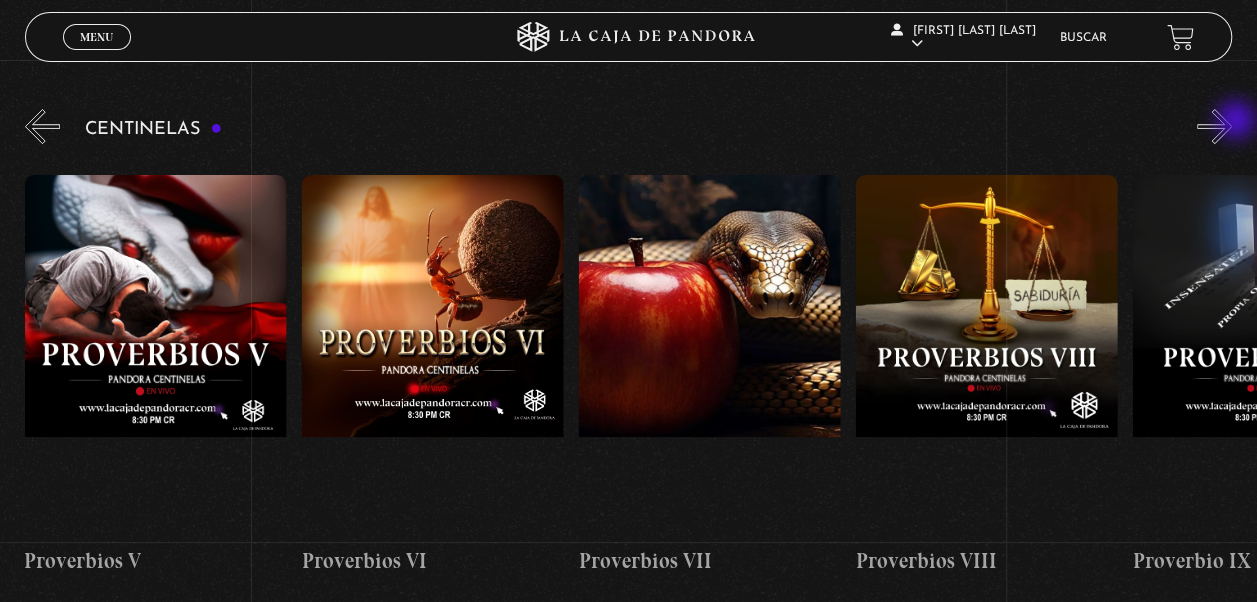 click on "»" at bounding box center [1214, 126] 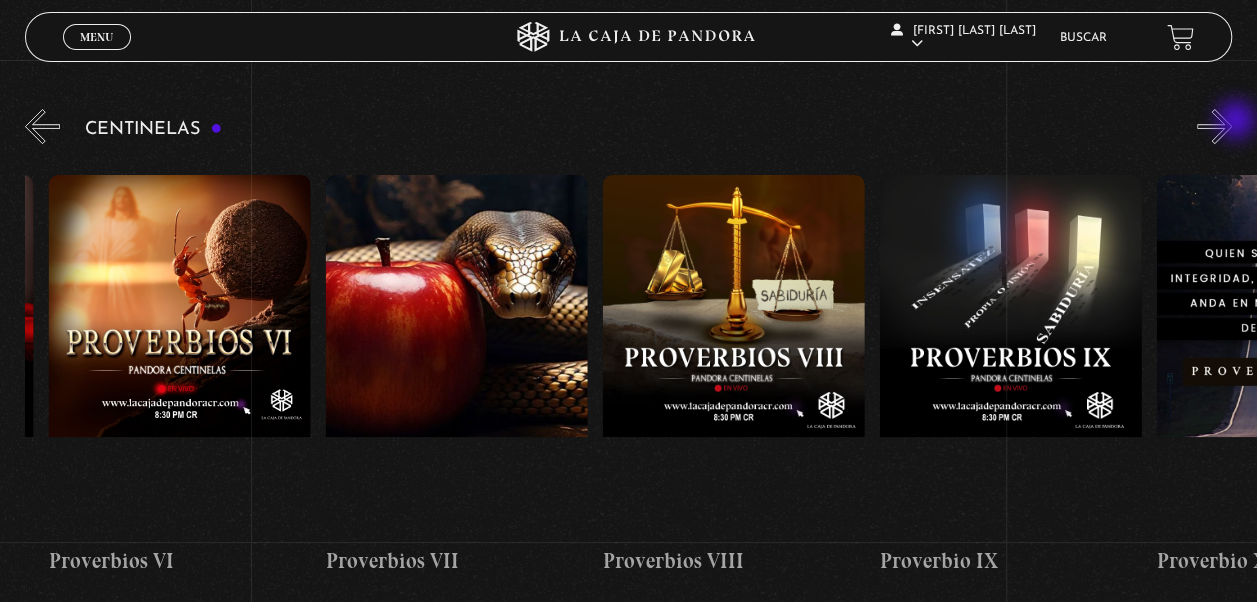 scroll, scrollTop: 0, scrollLeft: 2216, axis: horizontal 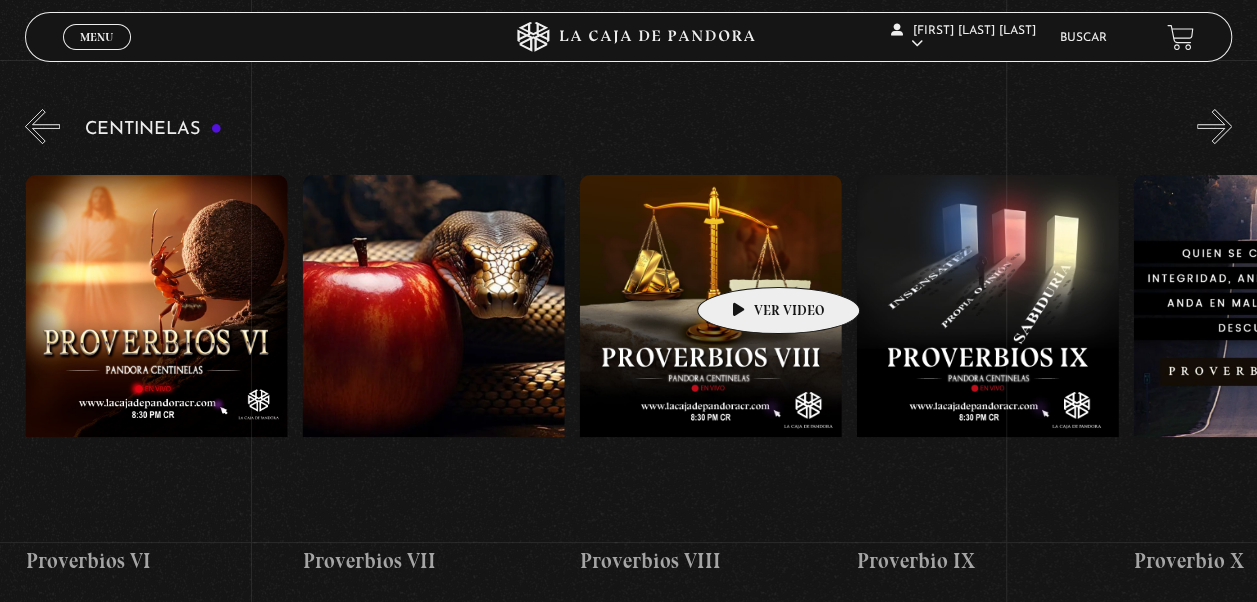 click at bounding box center (711, 355) 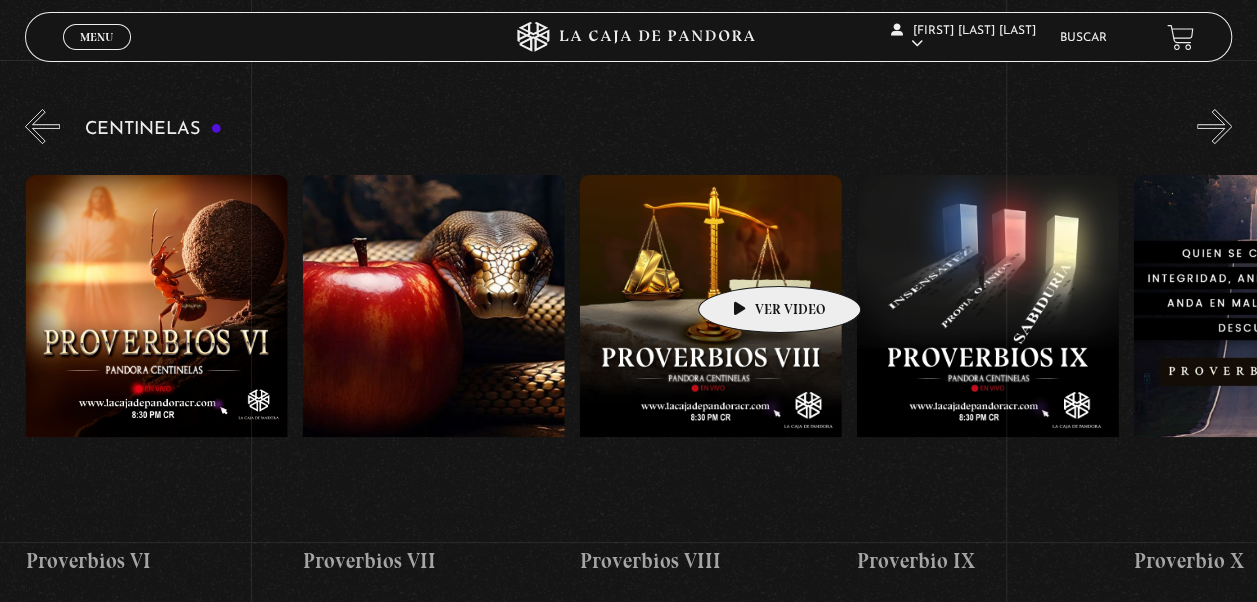scroll, scrollTop: 0, scrollLeft: 2212, axis: horizontal 